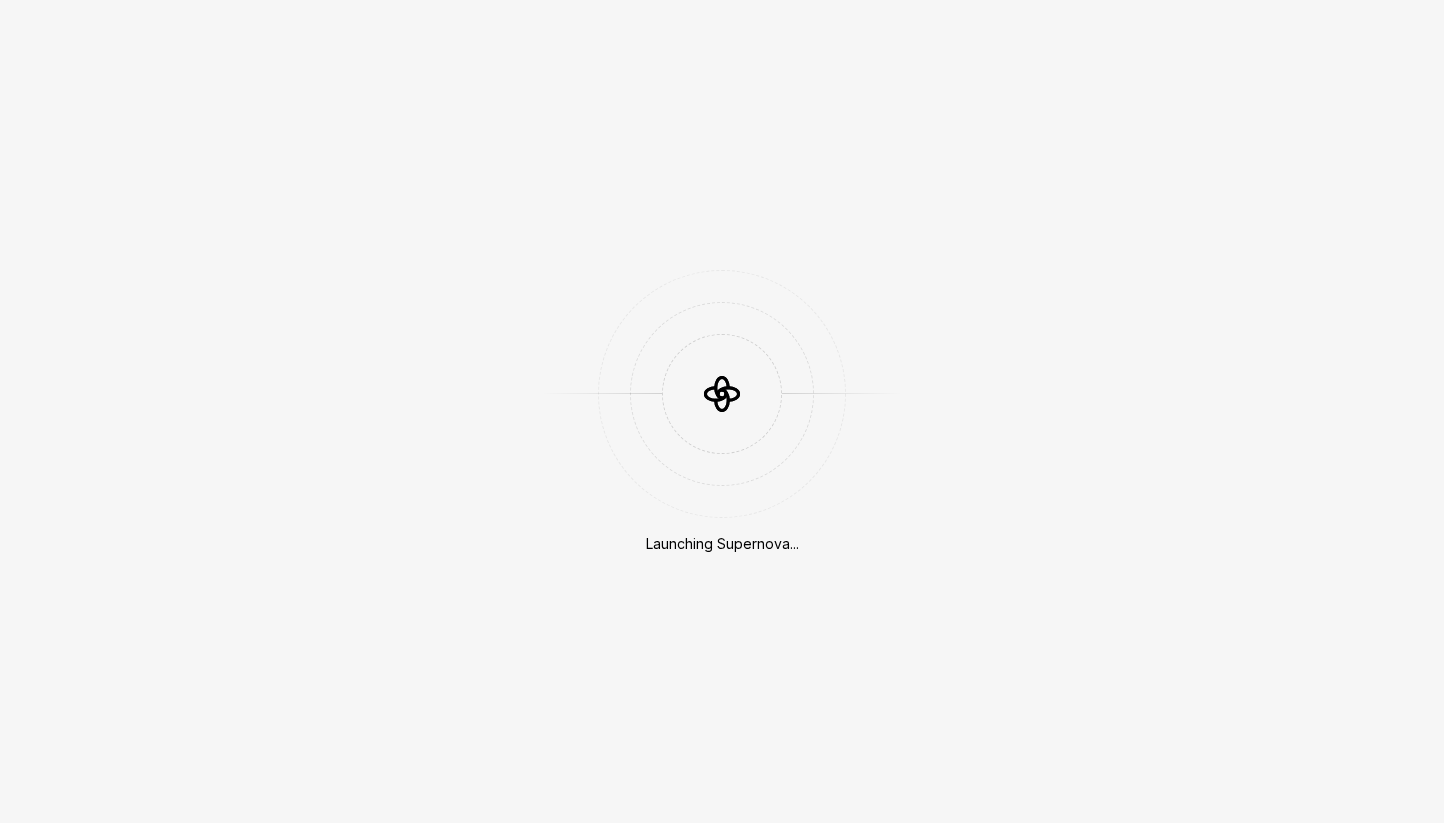 scroll, scrollTop: 0, scrollLeft: 0, axis: both 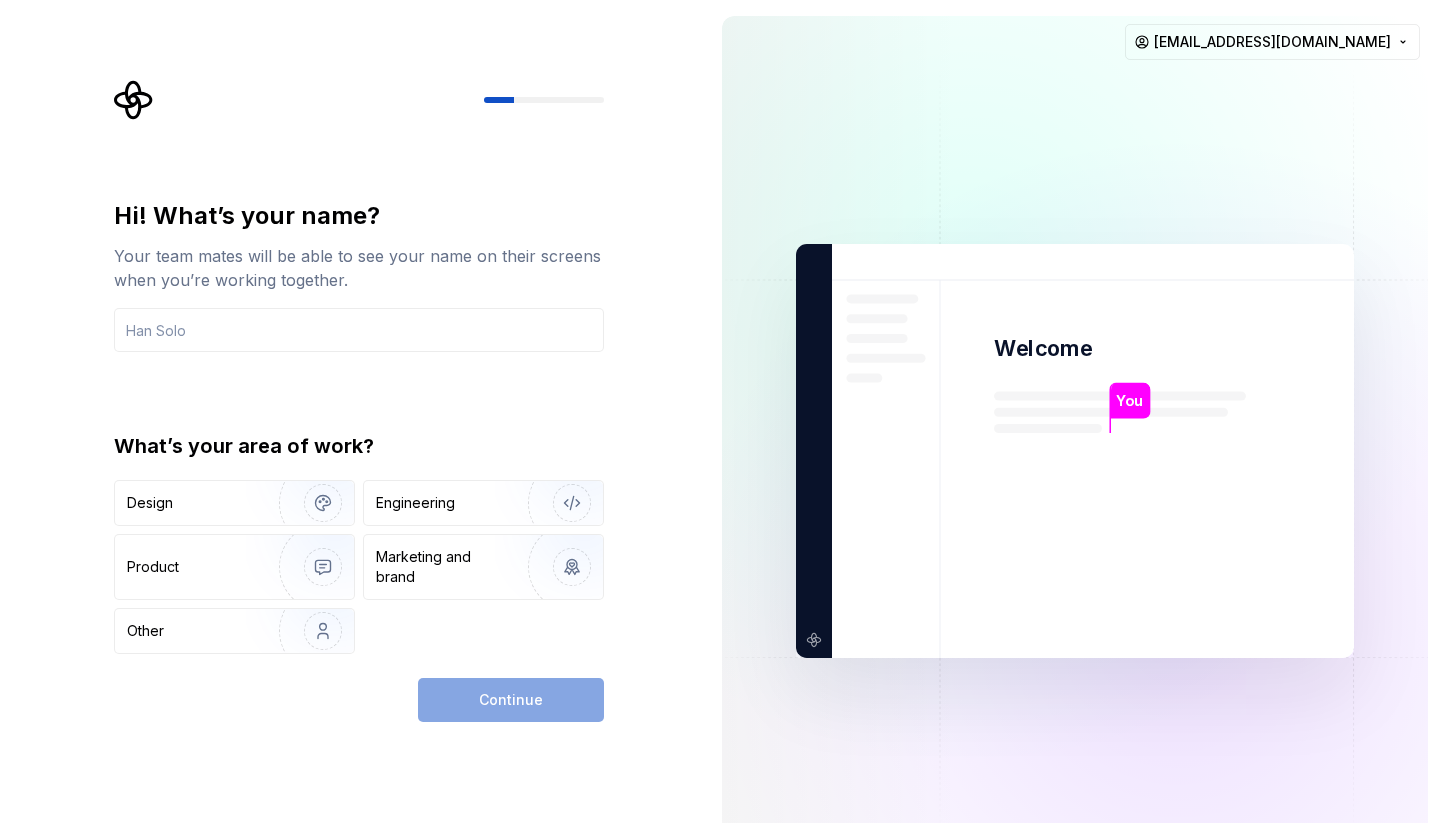click on "k.shlyakhovetska@celonis.de" at bounding box center (1272, 42) 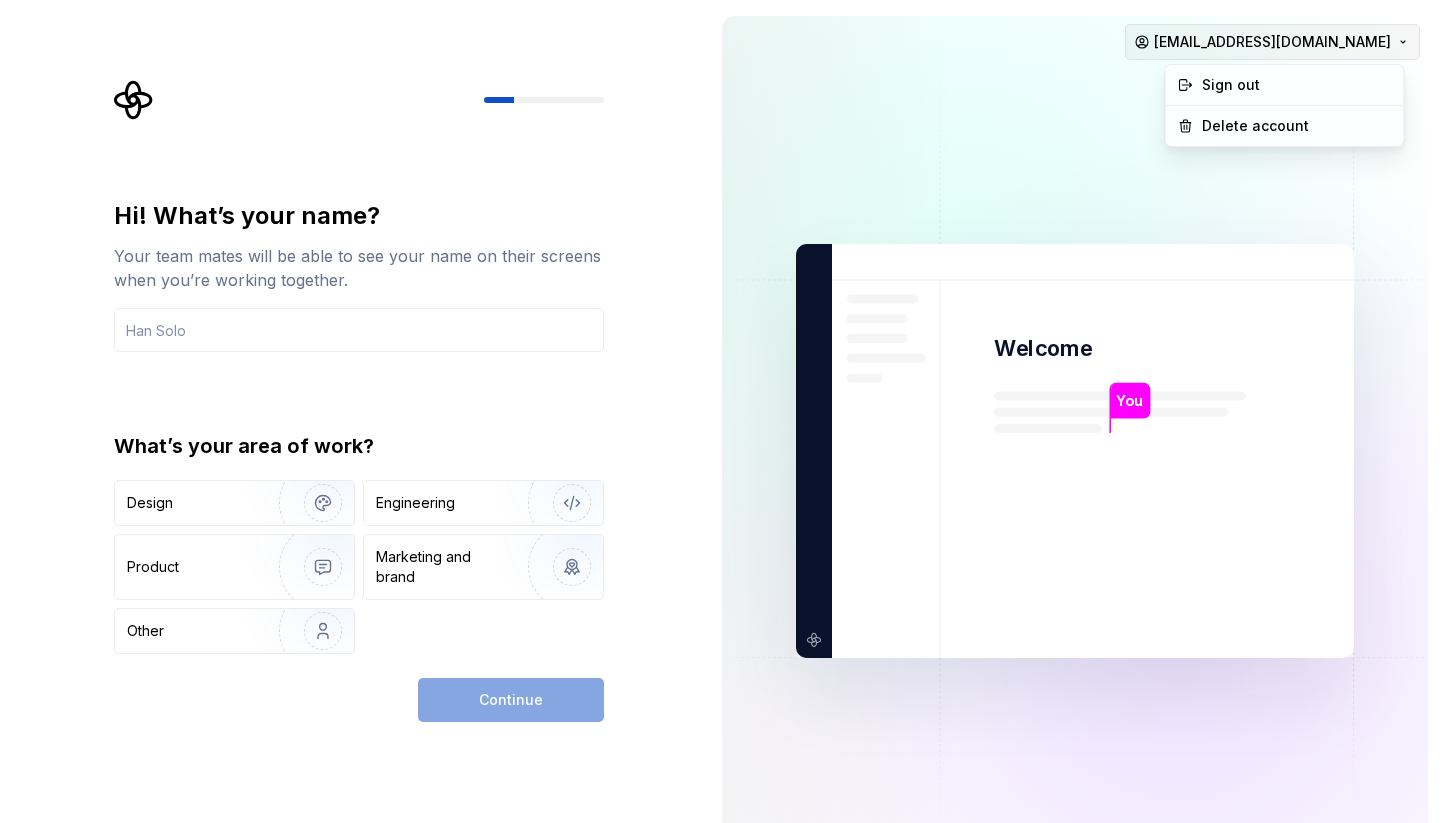 click on "Hi! What’s your name? Your team mates will be able to see your name on their screens when you’re working together. What’s your area of work? Design Engineering Product Marketing and brand Other Continue You Welcome You T B +3 Thomas Brooke Jamie k.shlyakhovetska@celonis.de Sign out Delete account" at bounding box center (722, 411) 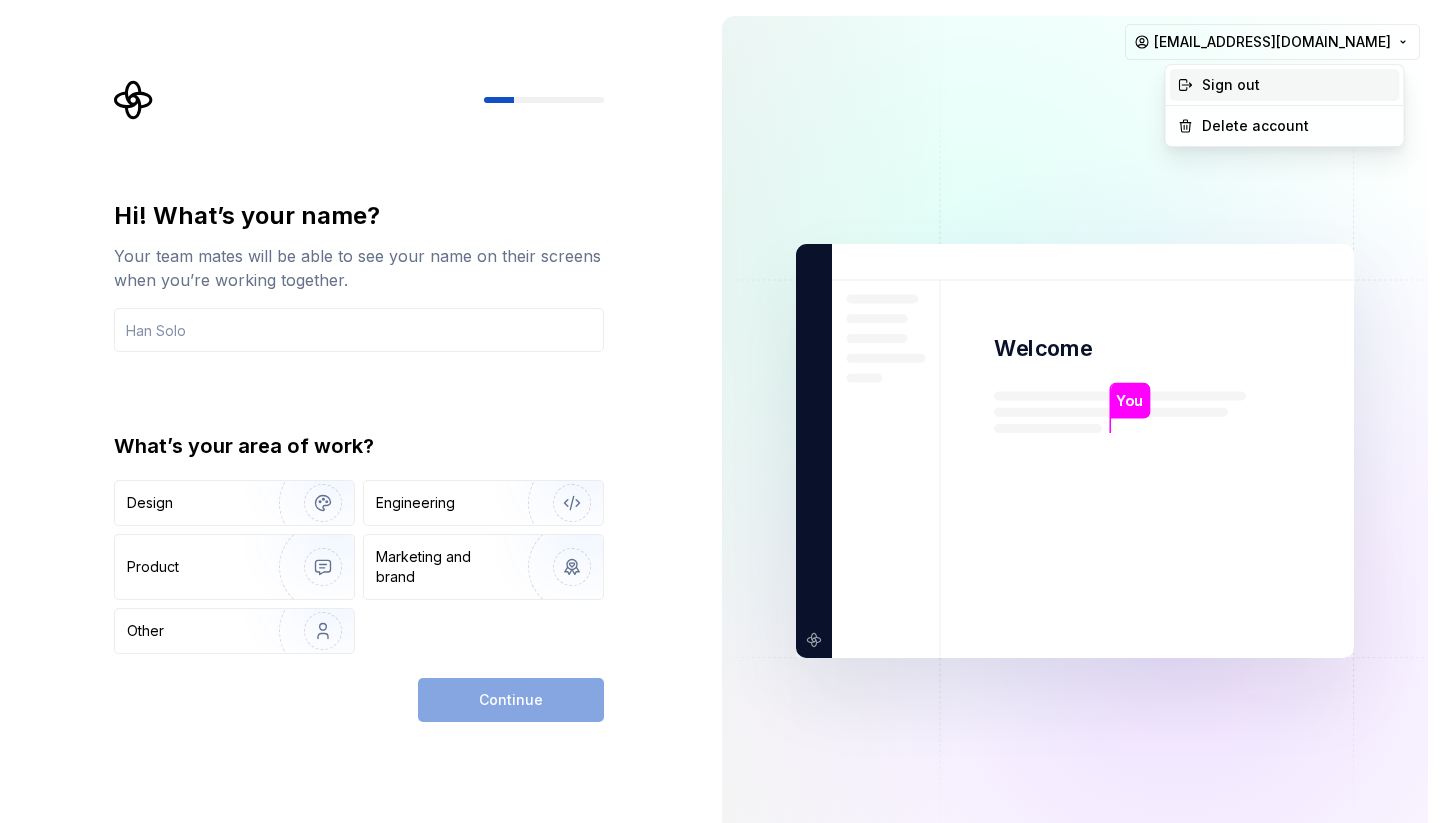 click on "Sign out" at bounding box center (1297, 85) 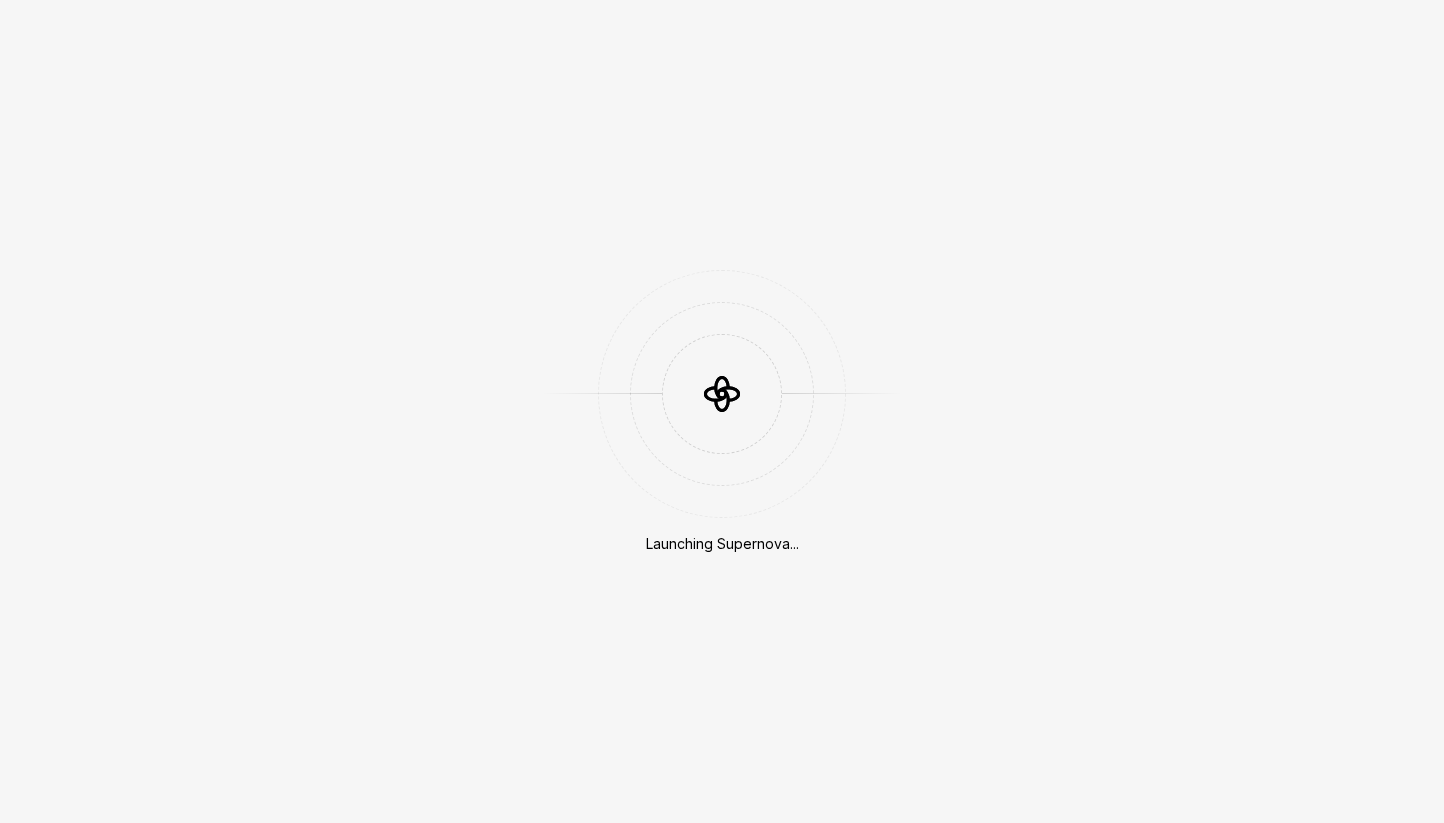 scroll, scrollTop: 0, scrollLeft: 0, axis: both 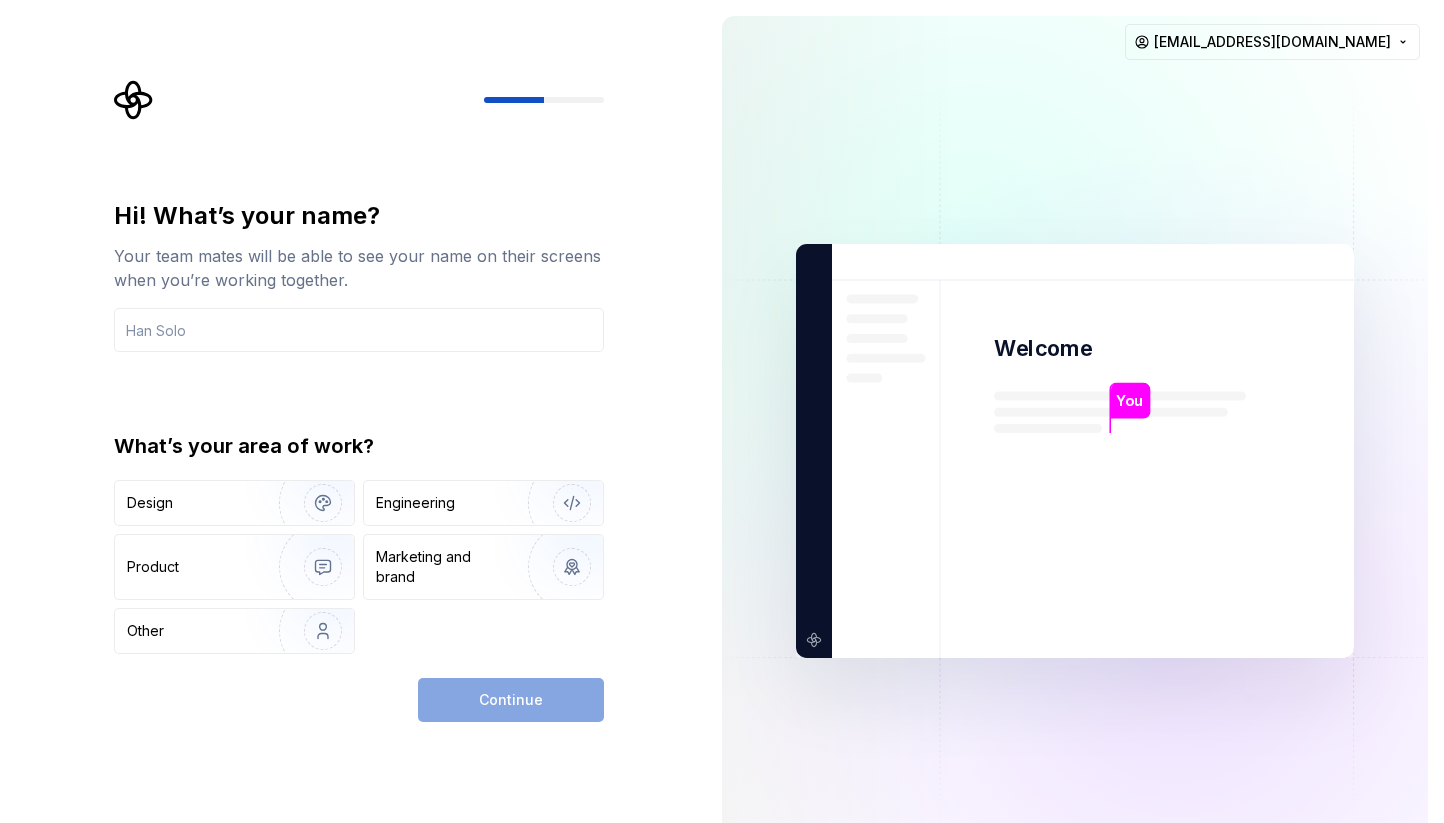 click at bounding box center (359, 100) 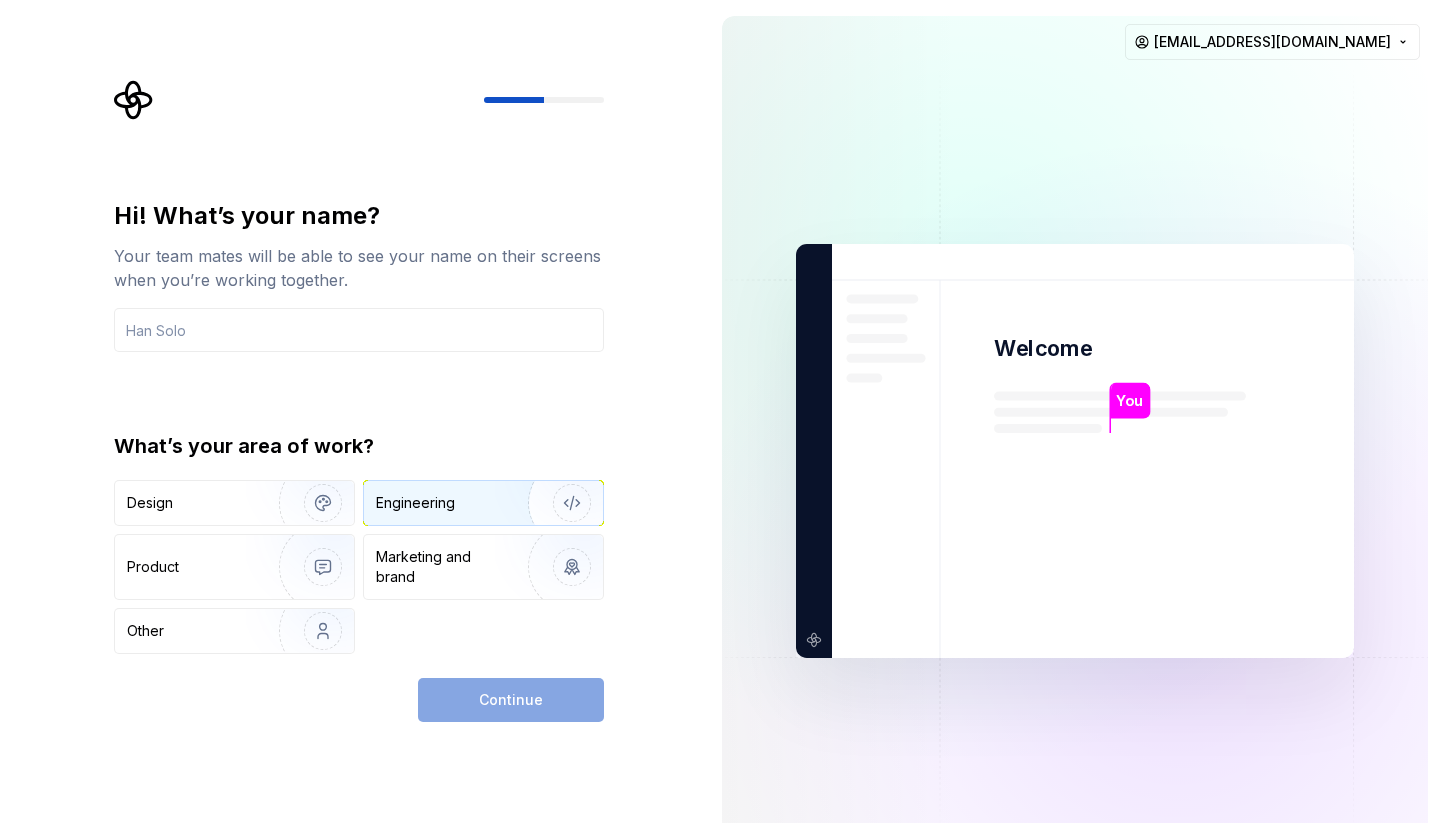 click on "Engineering" at bounding box center (415, 503) 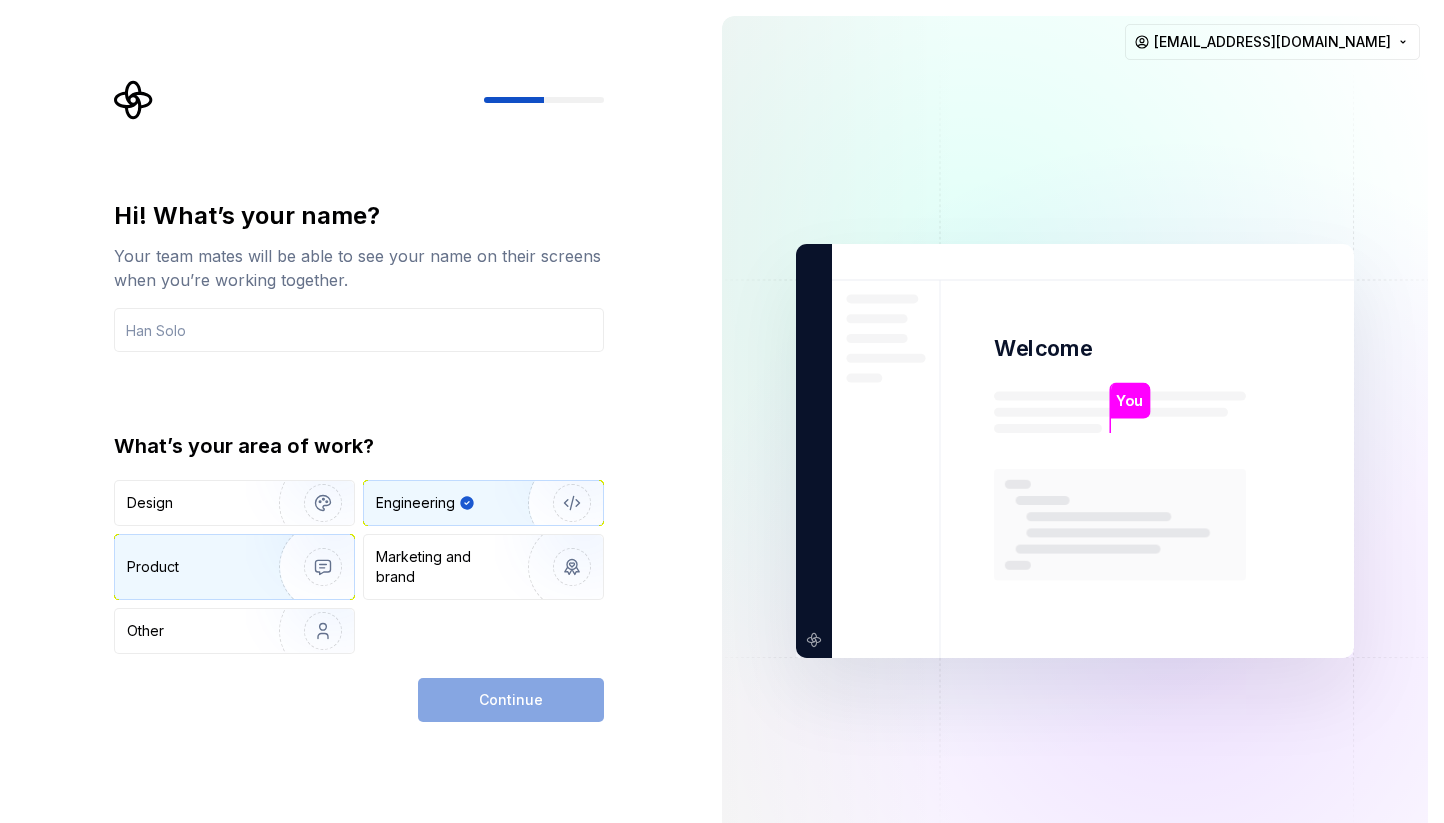 click at bounding box center (310, 567) 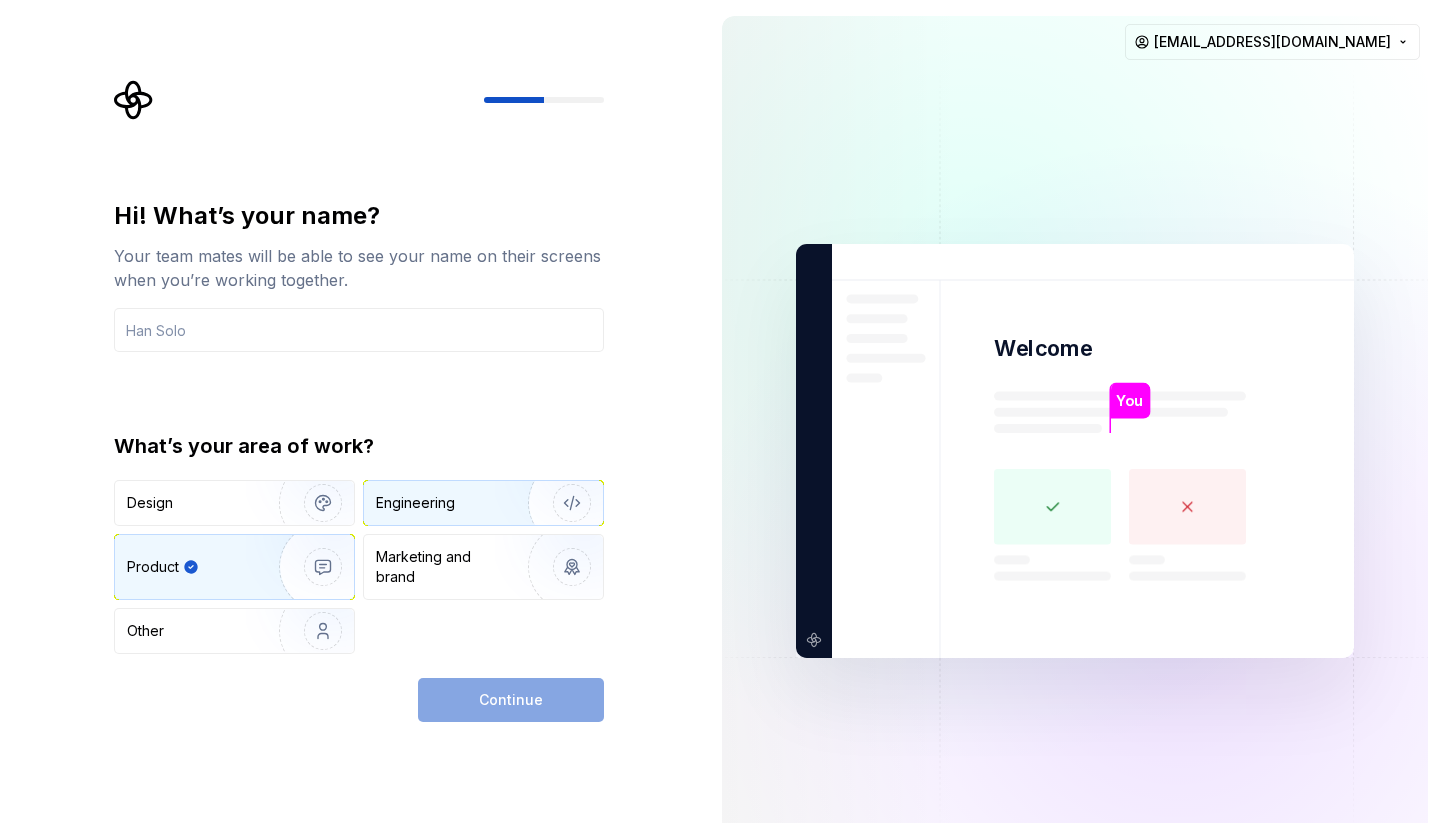 click at bounding box center (559, 503) 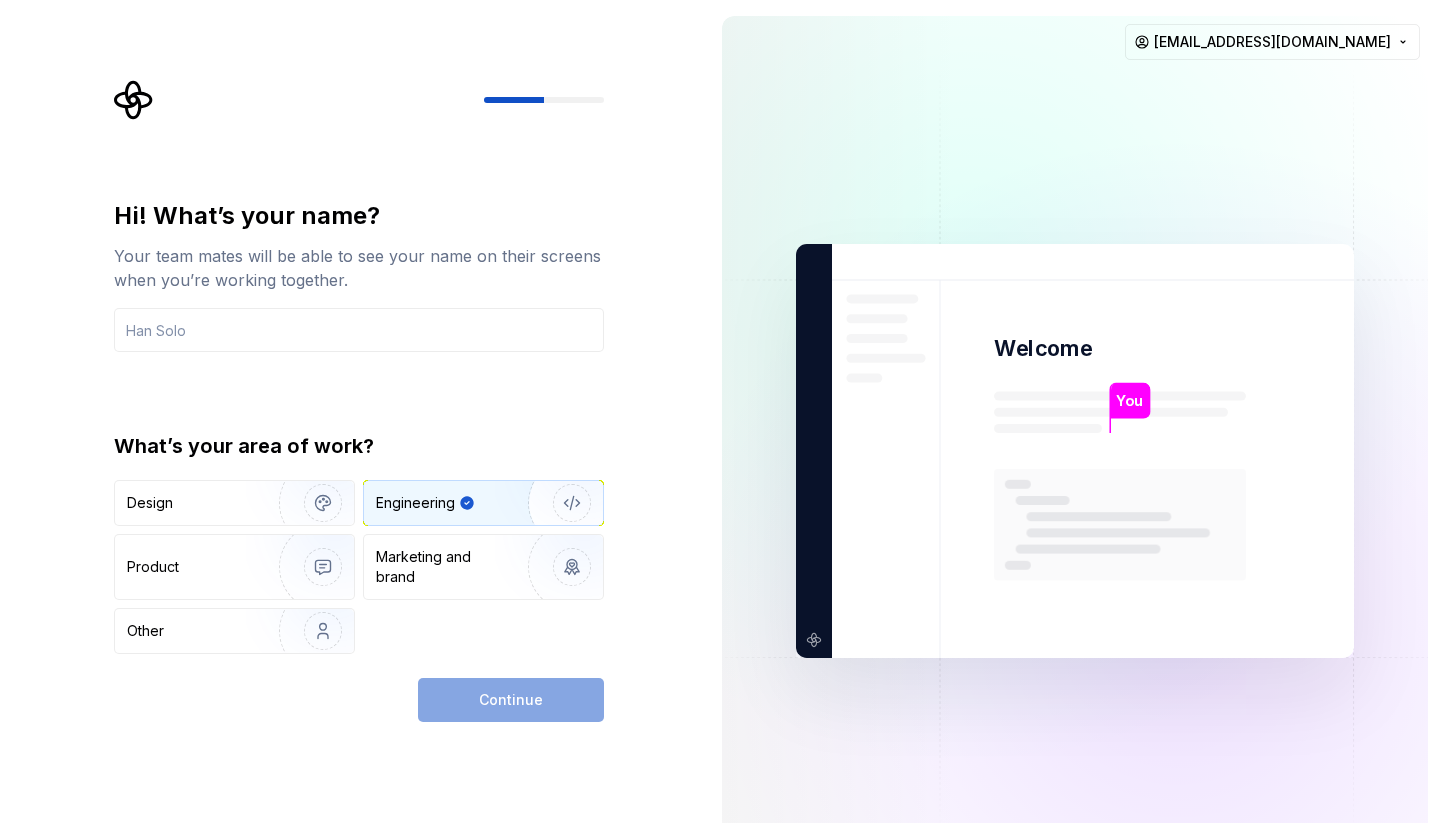 click on "Continue" at bounding box center (511, 700) 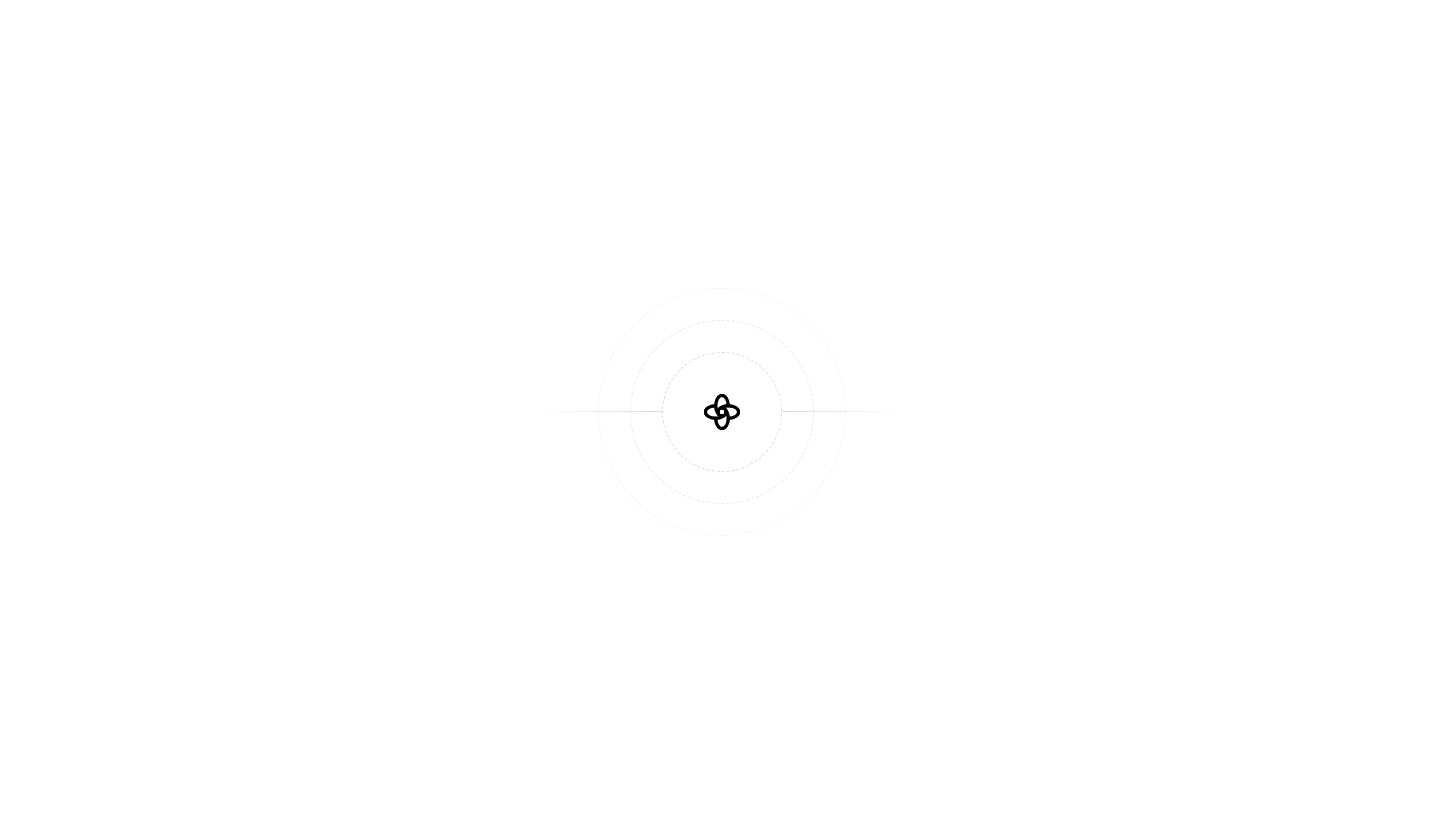 scroll, scrollTop: 0, scrollLeft: 0, axis: both 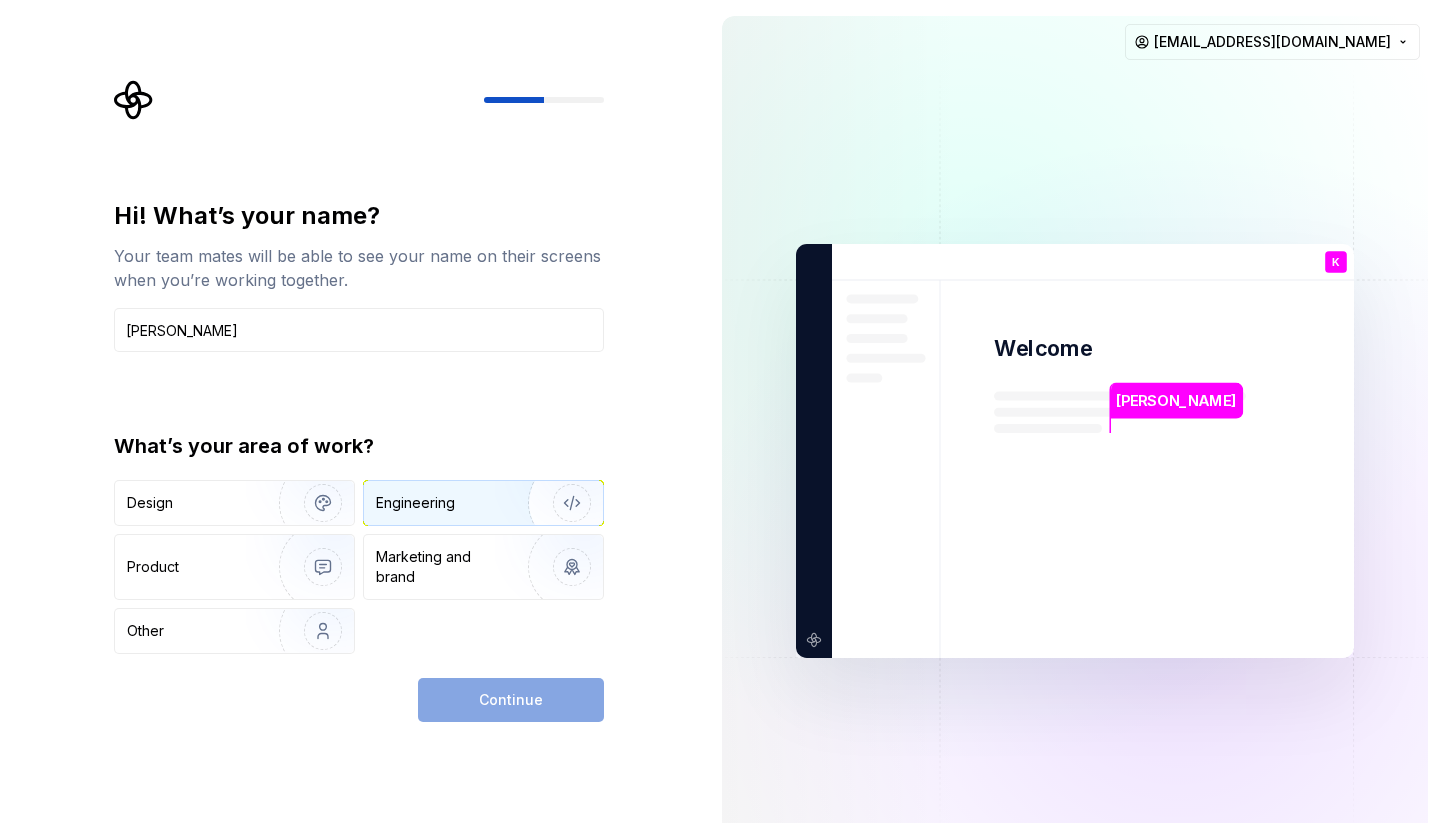type on "[PERSON_NAME]" 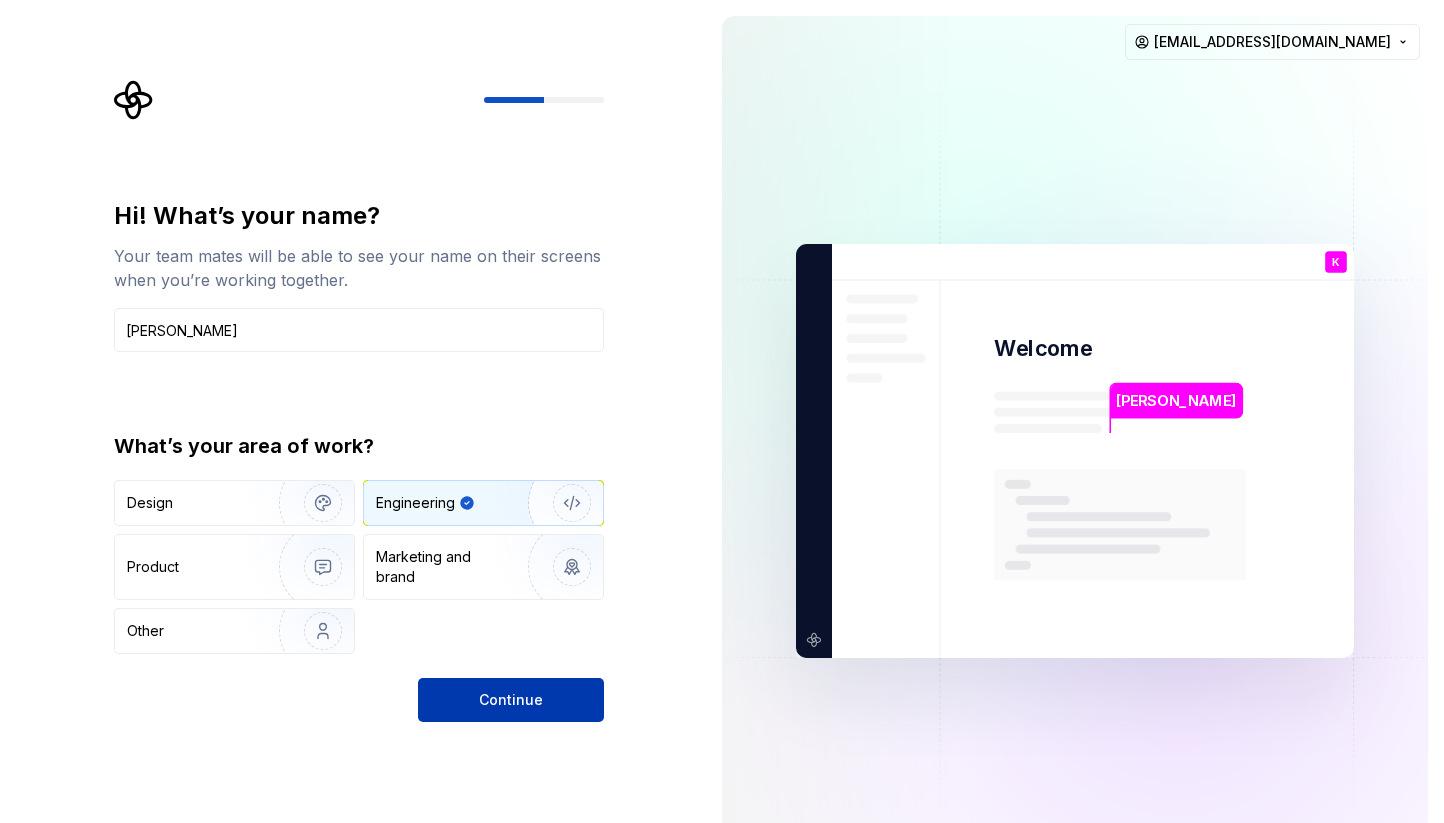 click on "Continue" at bounding box center [511, 700] 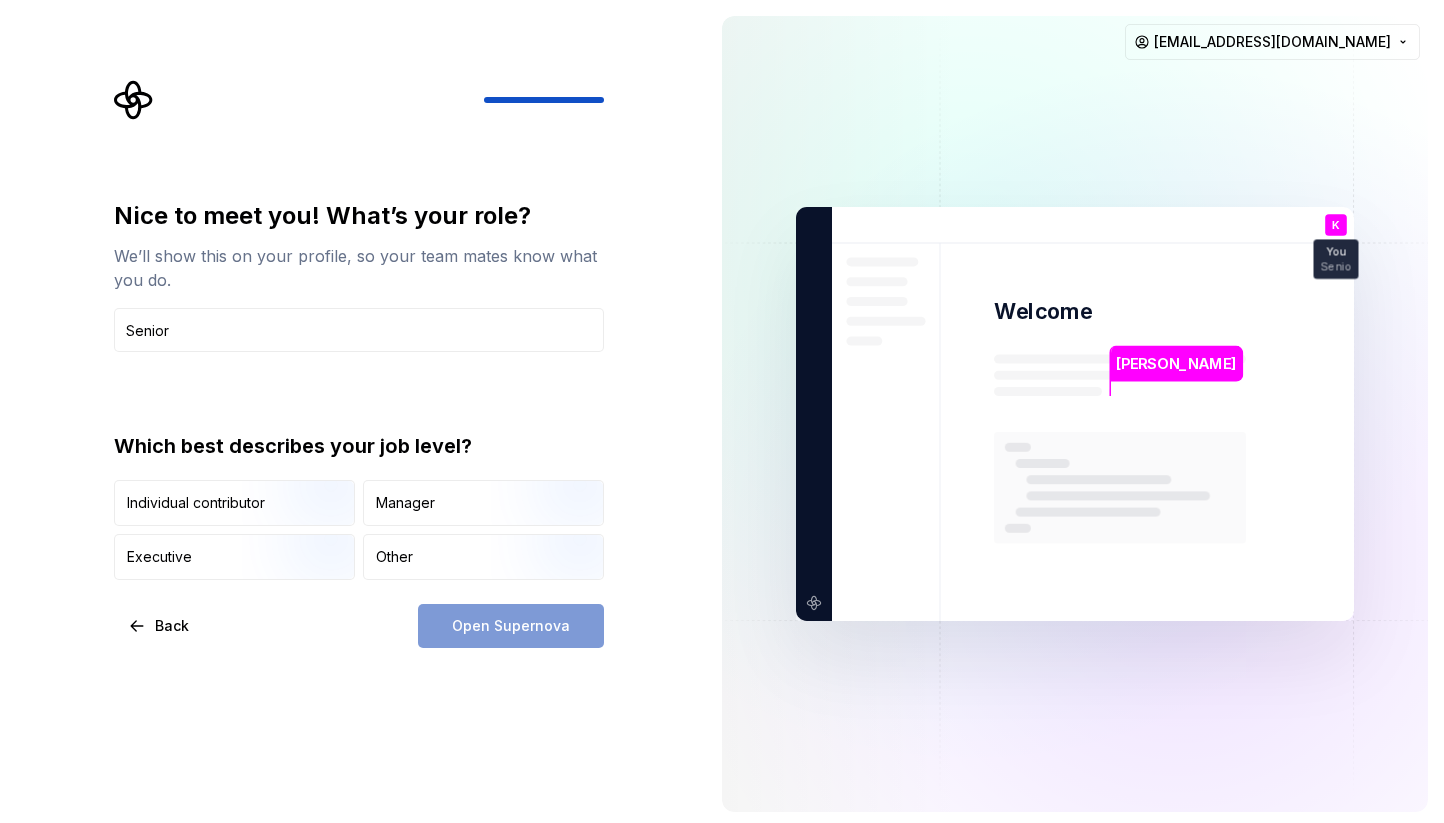 type on "Senior" 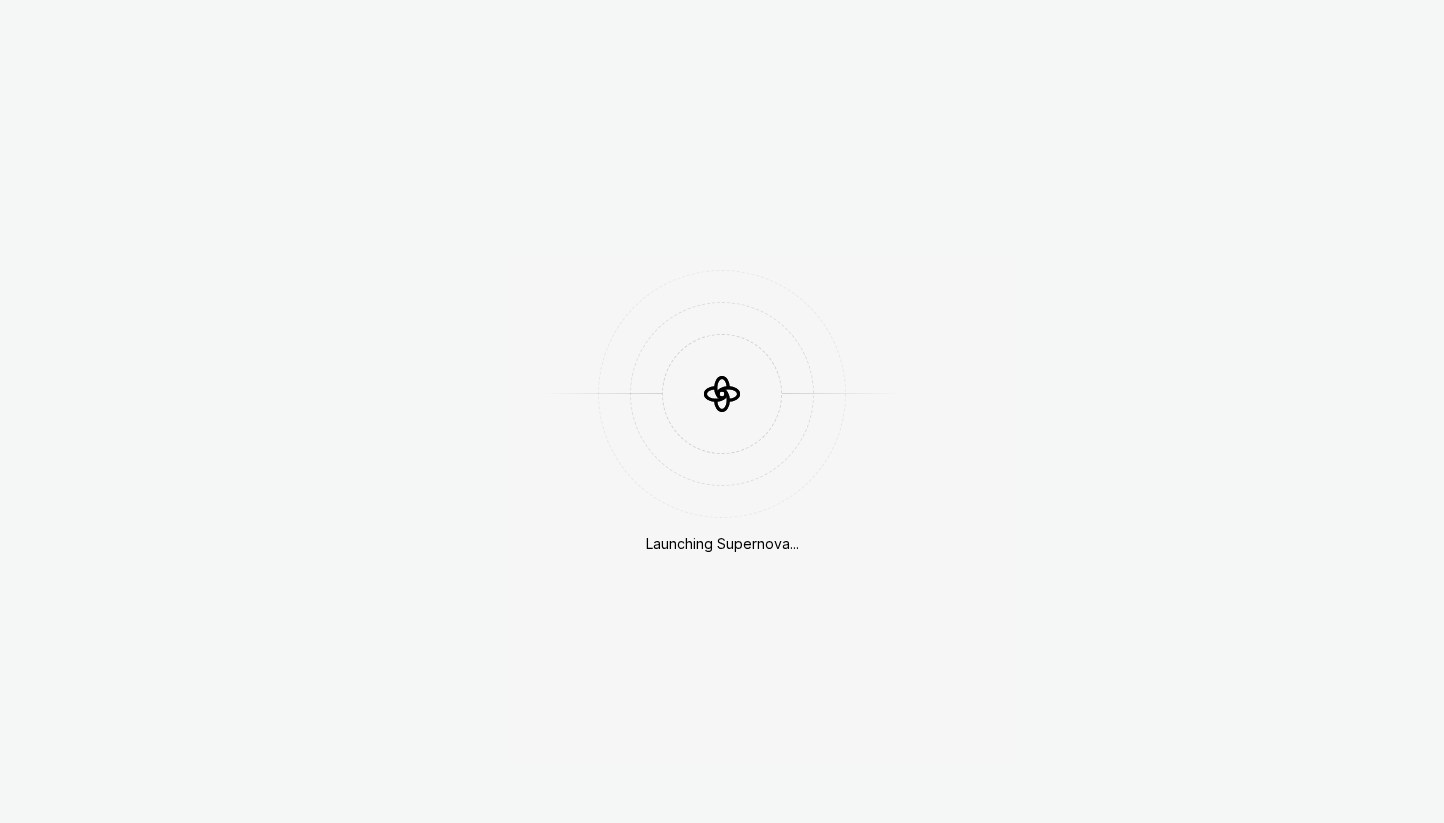 scroll, scrollTop: 0, scrollLeft: 0, axis: both 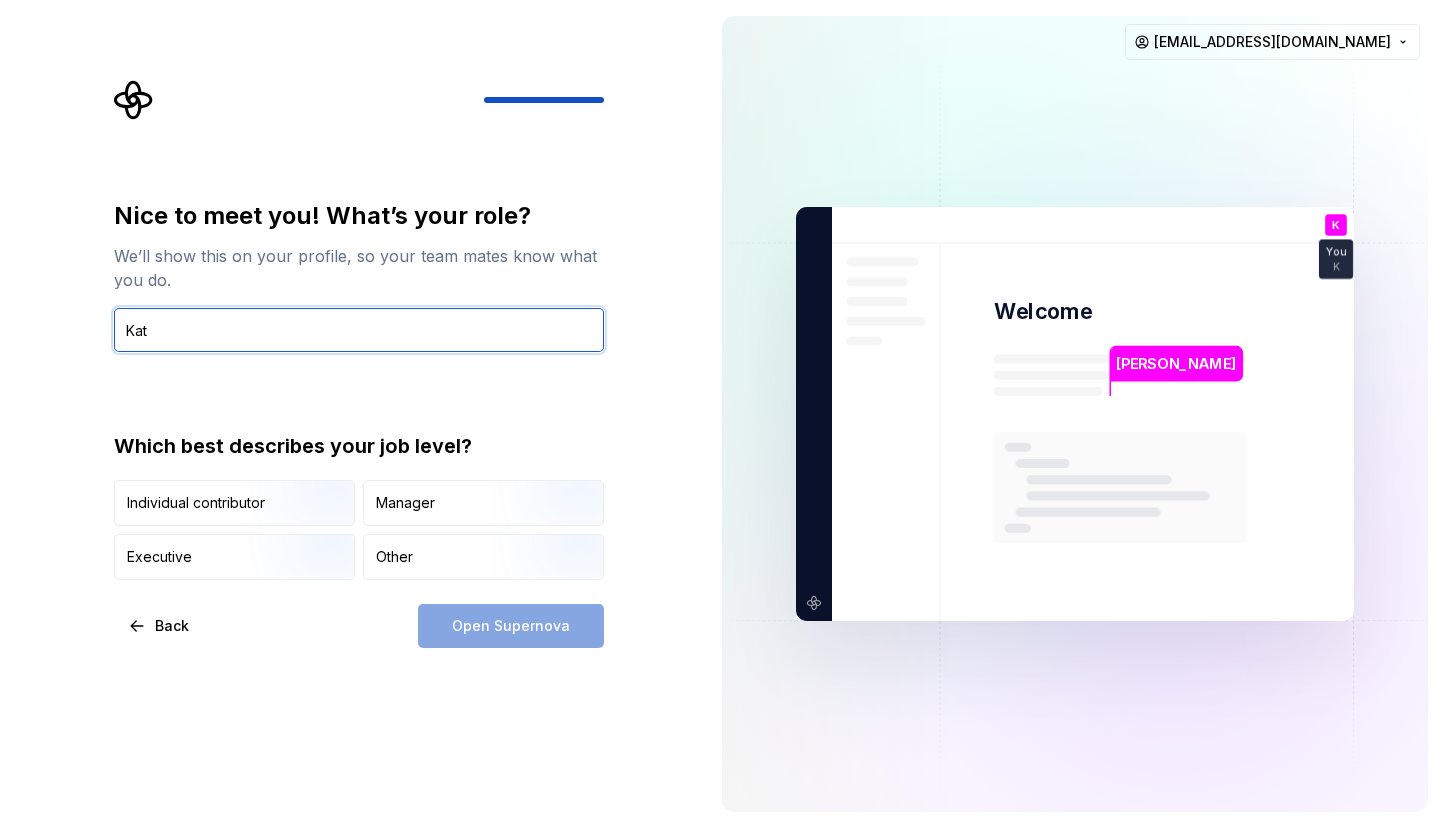 type on "[PERSON_NAME]" 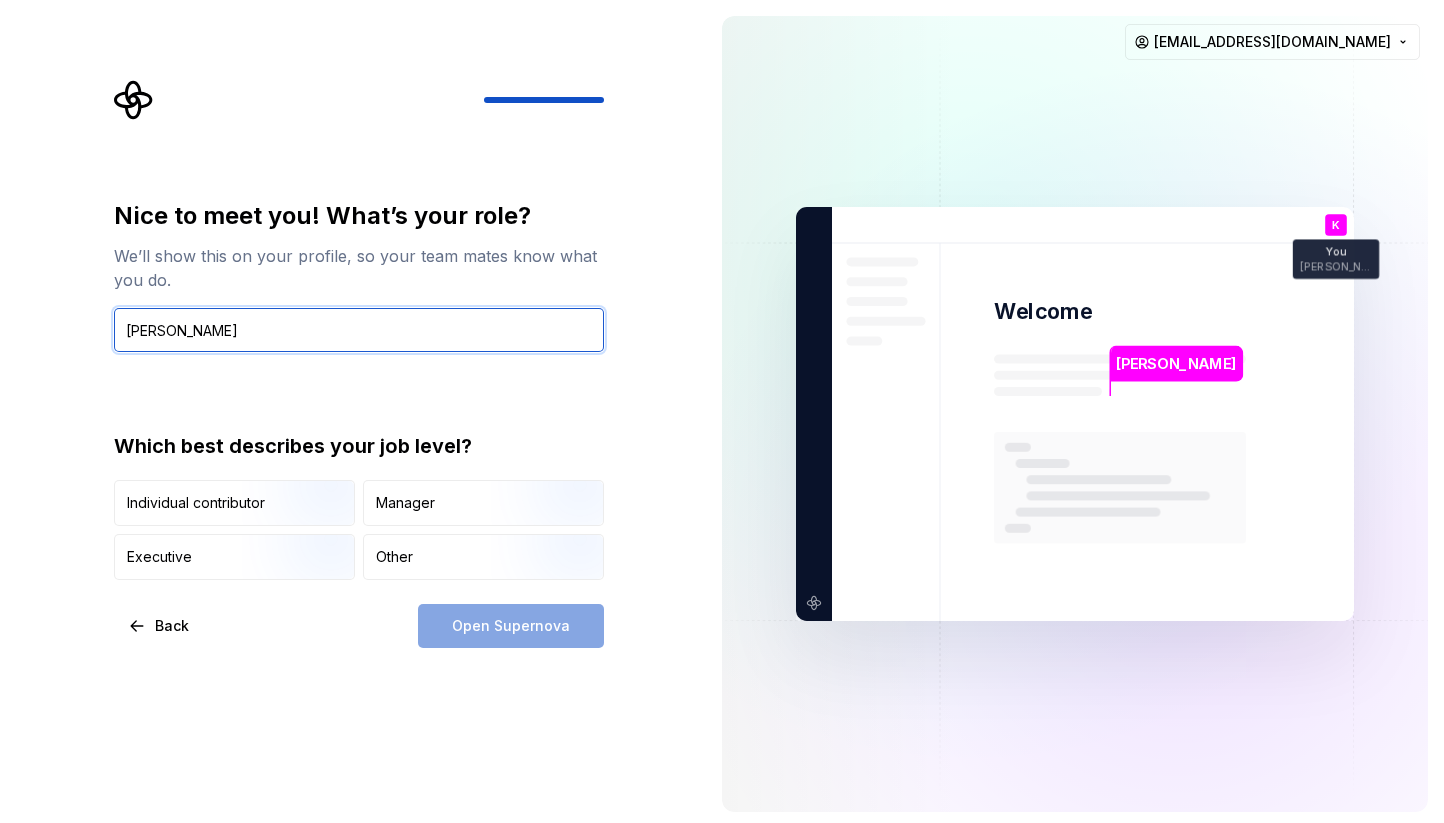 drag, startPoint x: 282, startPoint y: 329, endPoint x: 130, endPoint y: 330, distance: 152.0033 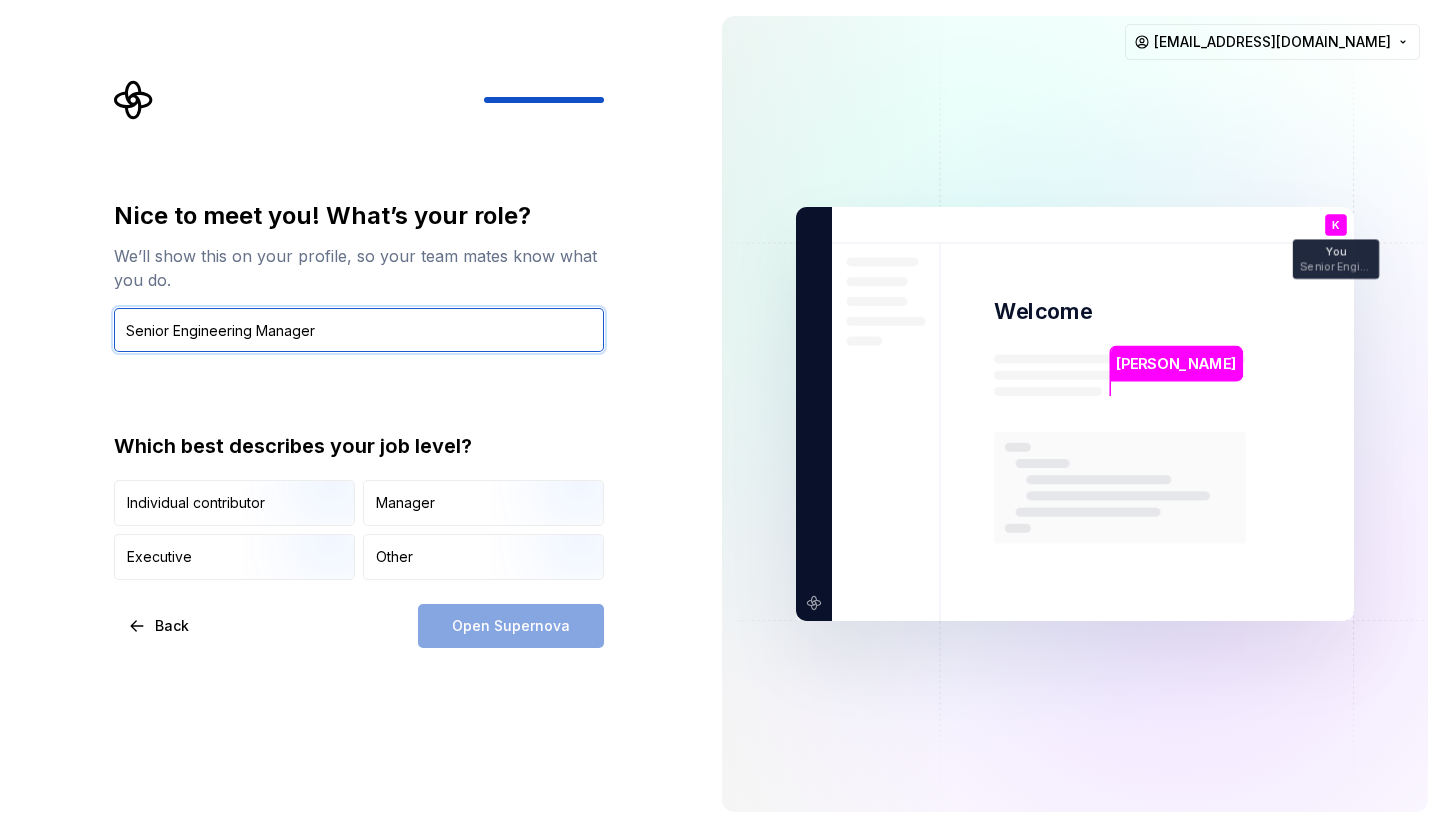 type on "Senior Engineering Manager" 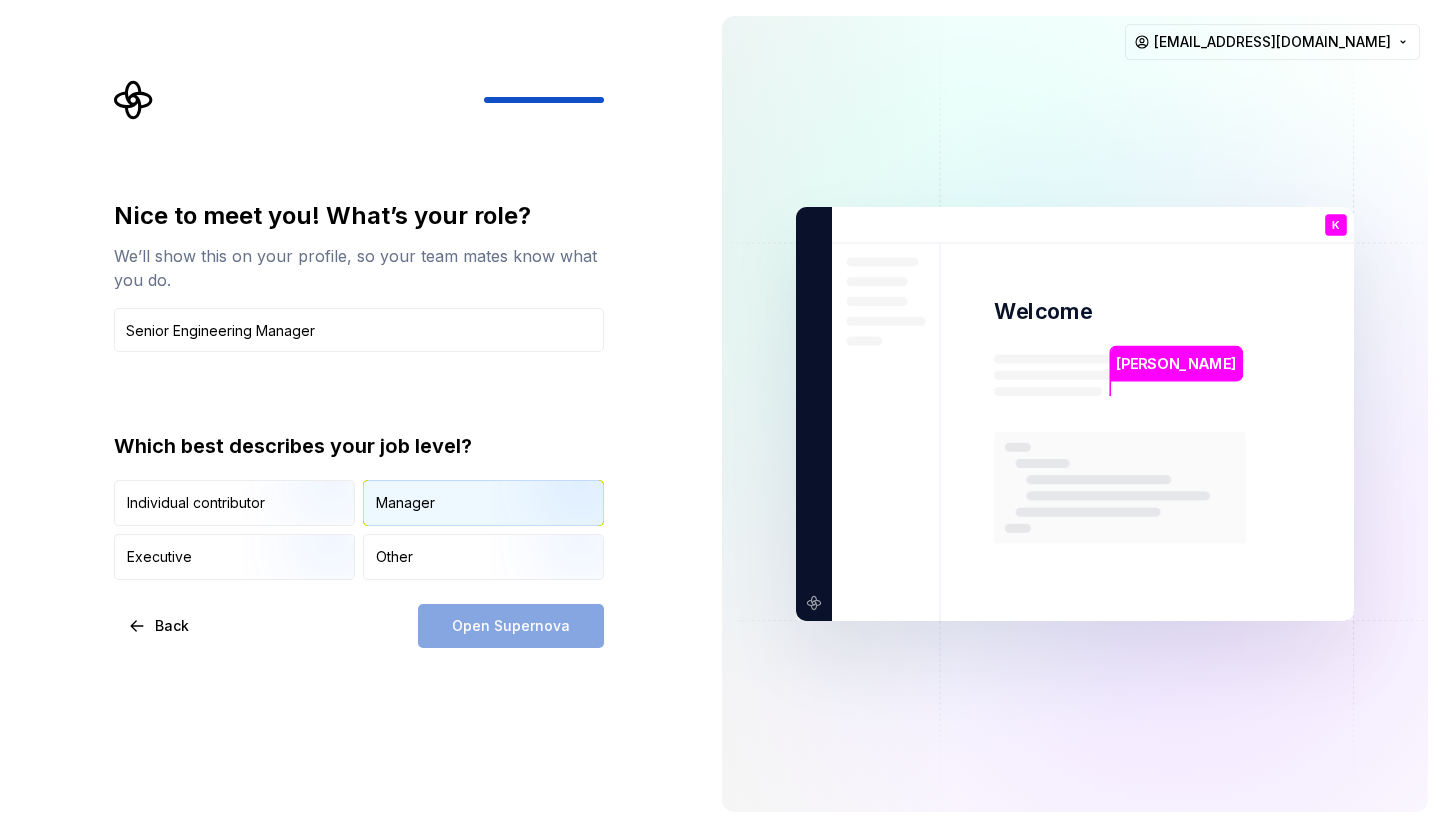 click at bounding box center [555, 528] 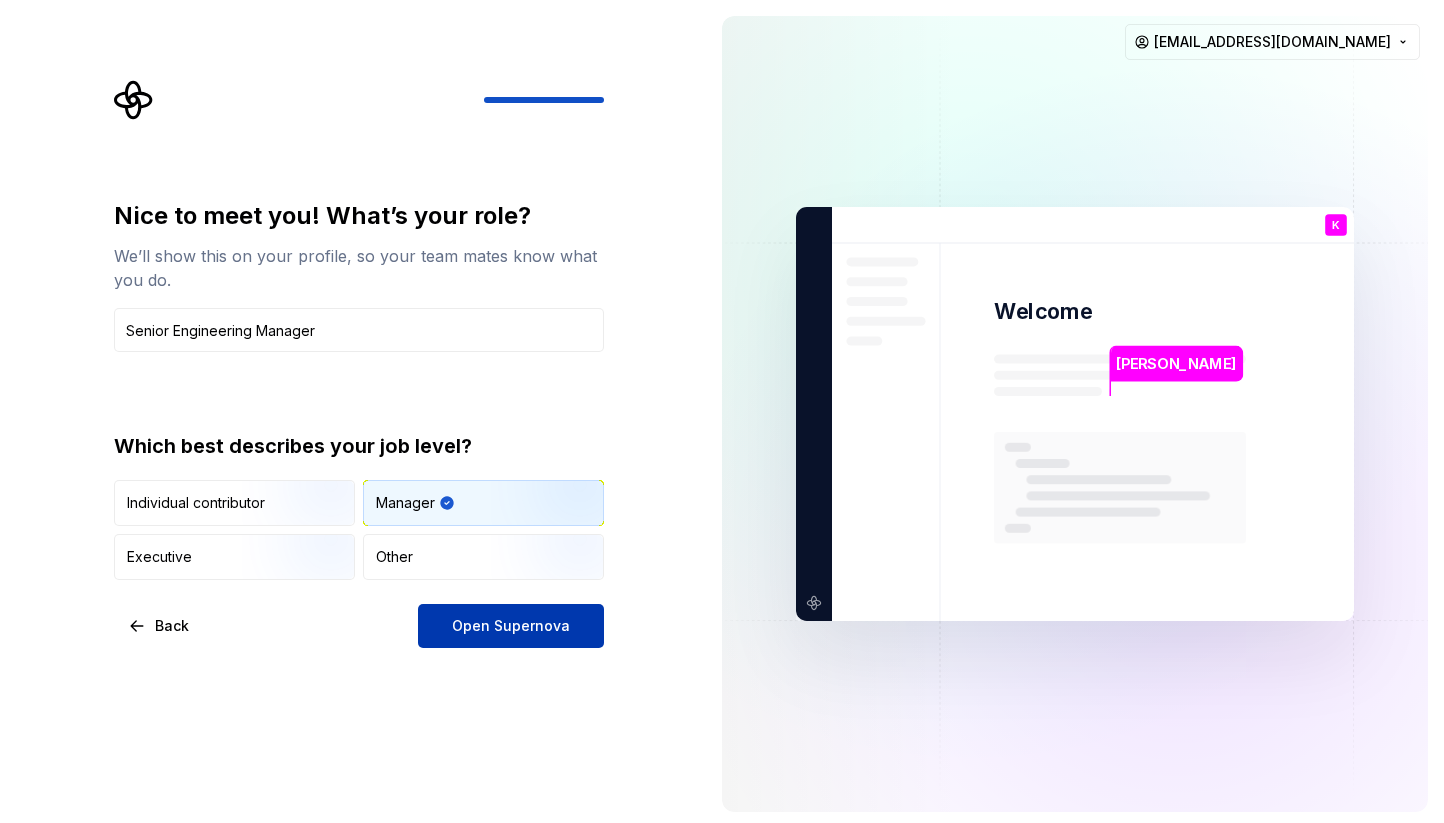 click on "Open Supernova" at bounding box center (511, 626) 